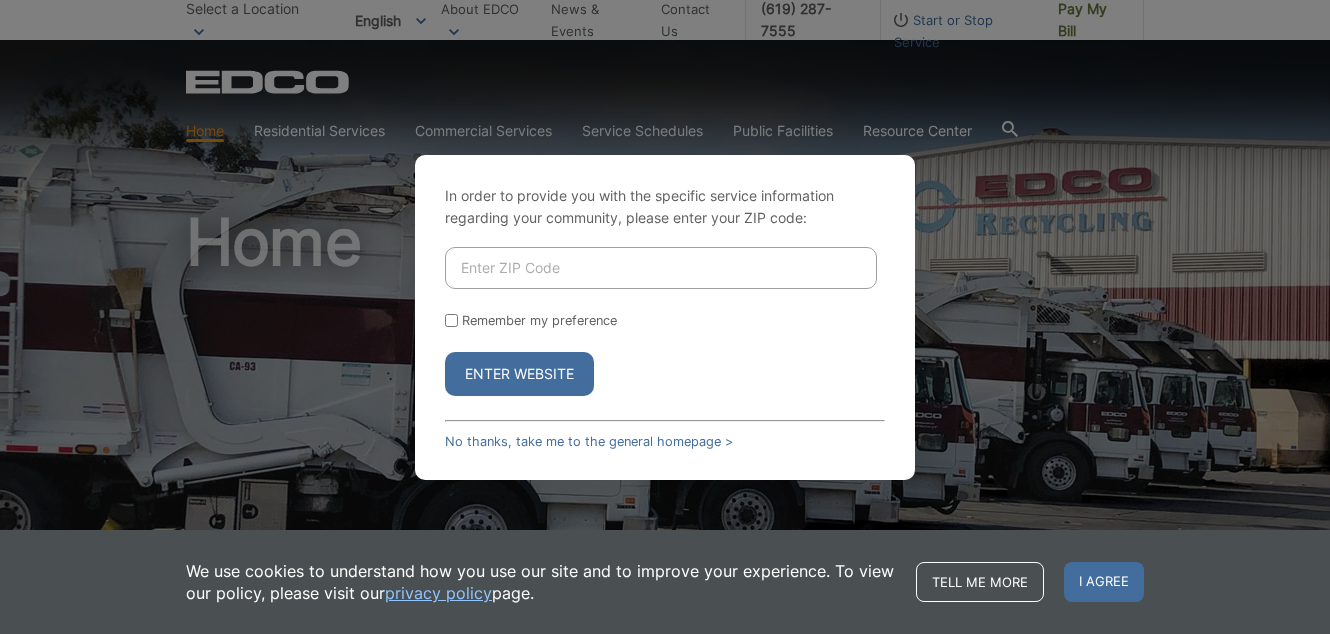 scroll, scrollTop: 0, scrollLeft: 0, axis: both 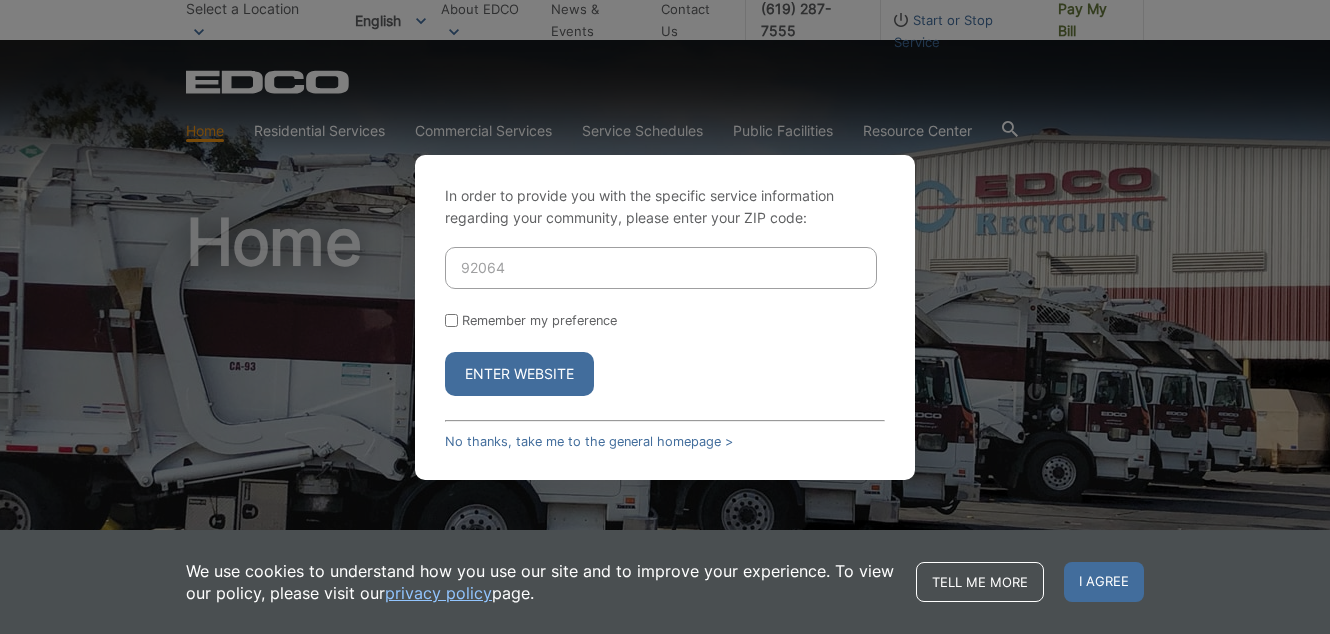 click on "Enter Website" at bounding box center (519, 374) 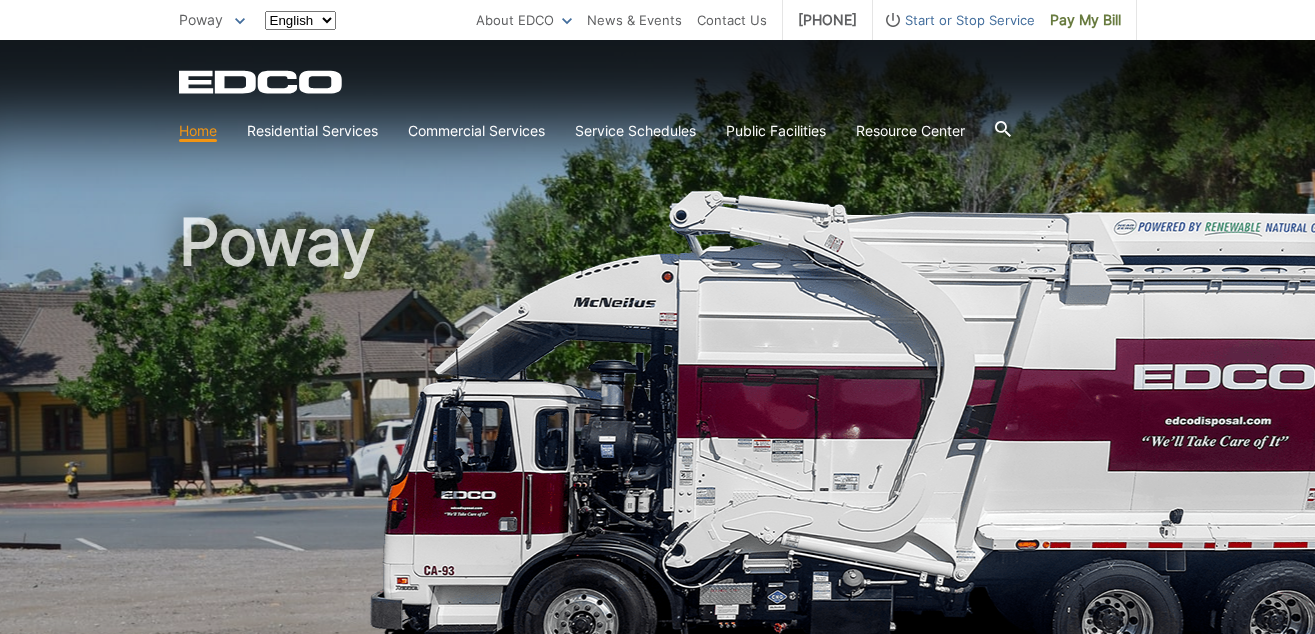 scroll, scrollTop: 0, scrollLeft: 0, axis: both 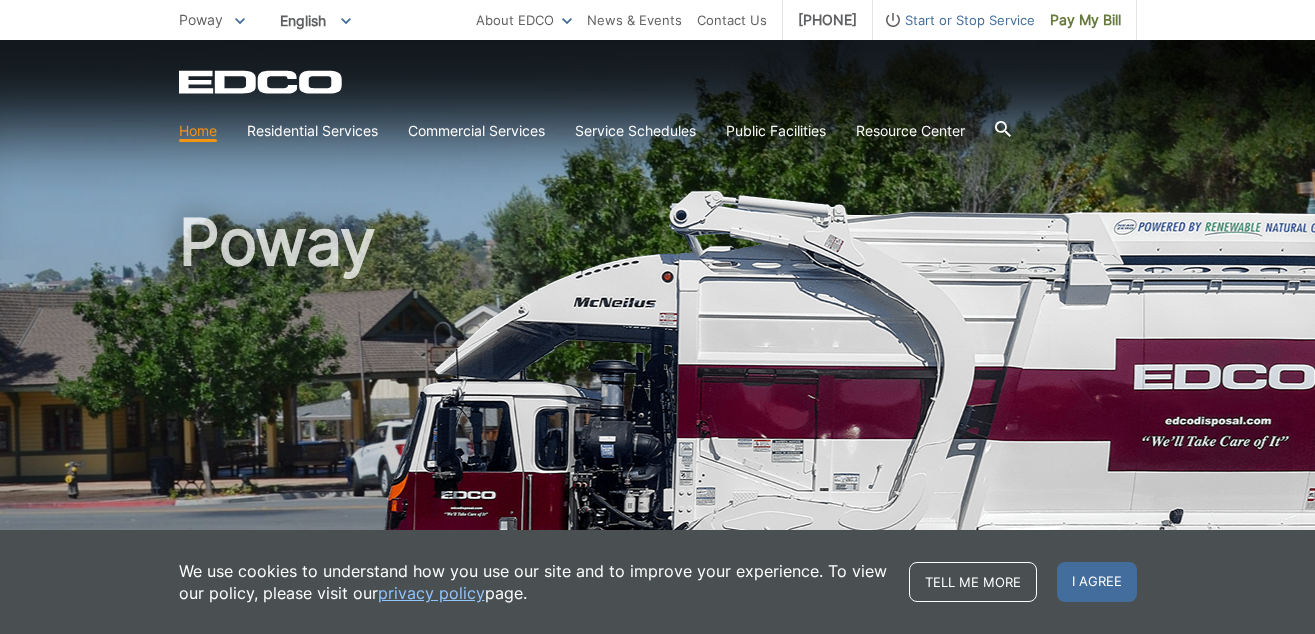 click on "Home" at bounding box center (198, 131) 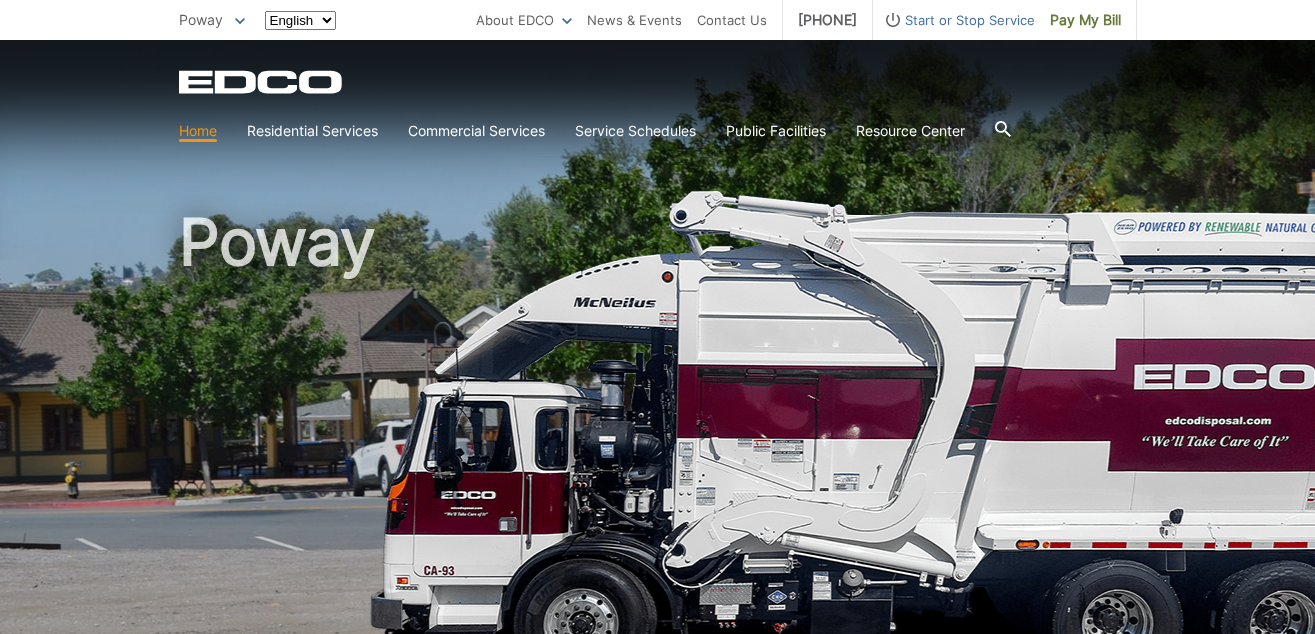scroll, scrollTop: 0, scrollLeft: 0, axis: both 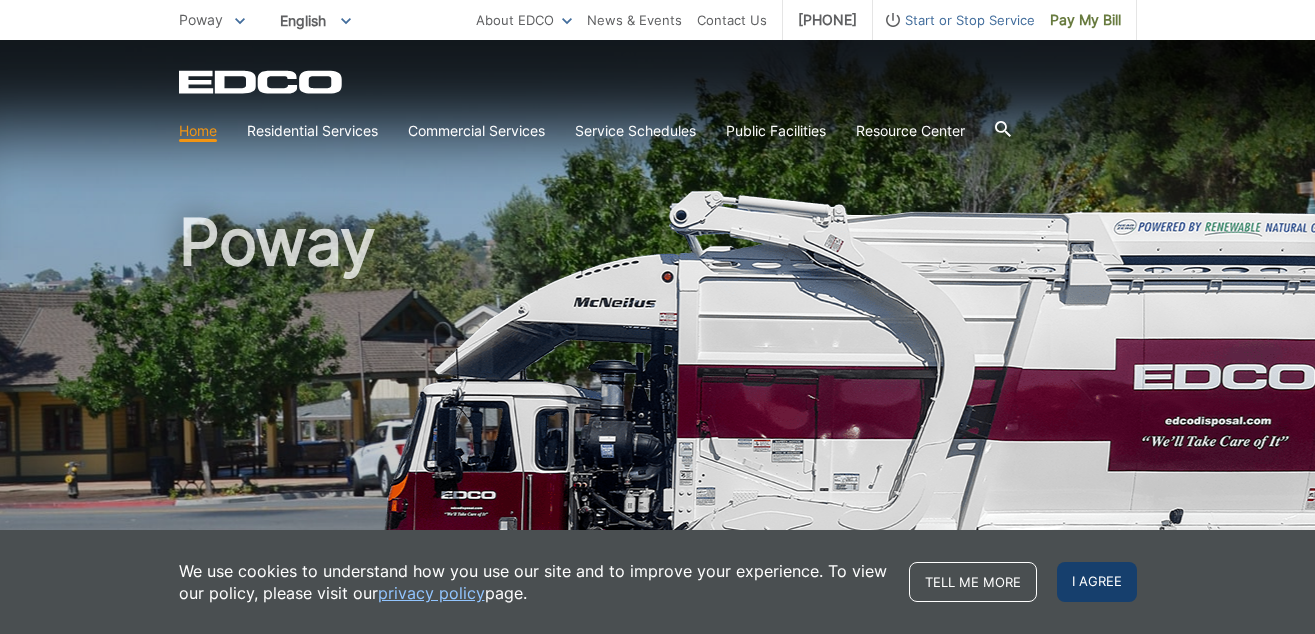 click on "I agree" at bounding box center (1097, 582) 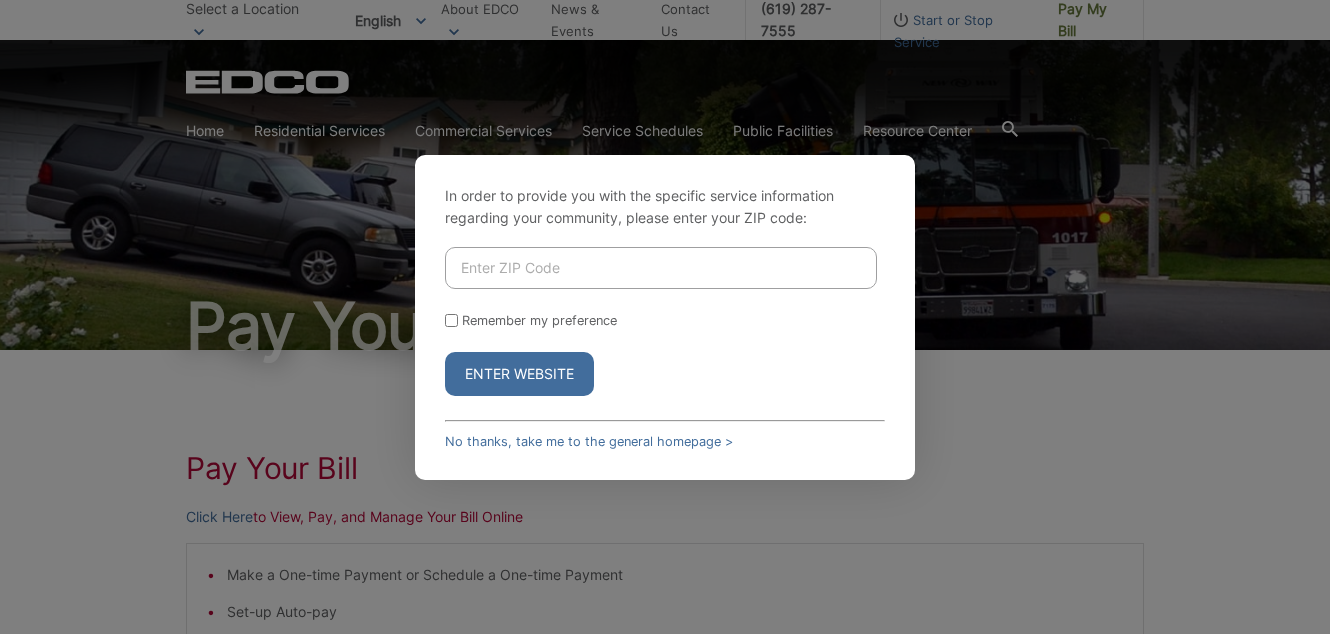 scroll, scrollTop: 0, scrollLeft: 0, axis: both 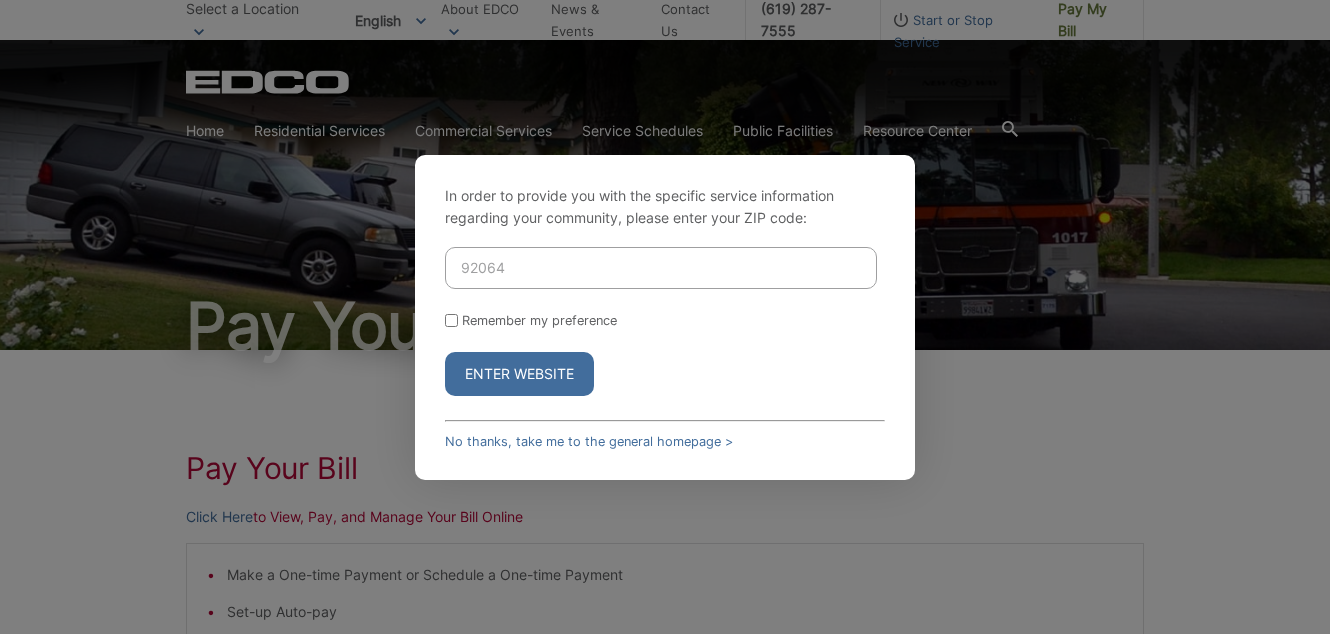 click on "Enter Website" at bounding box center (519, 374) 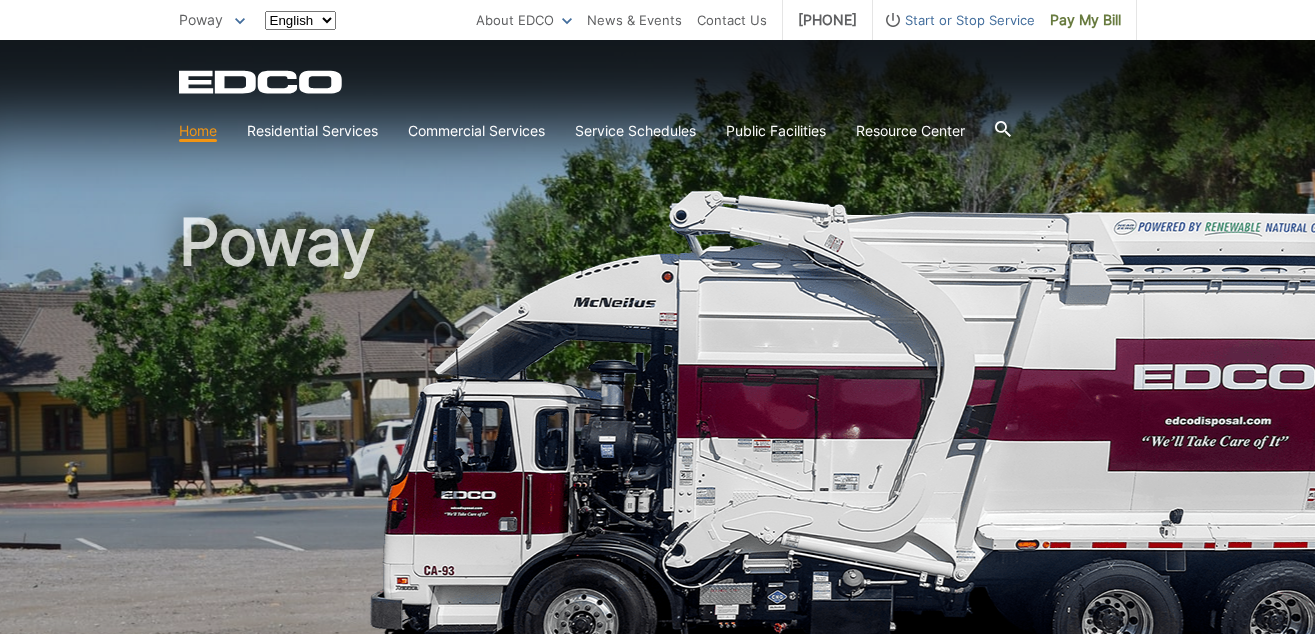 scroll, scrollTop: 0, scrollLeft: 0, axis: both 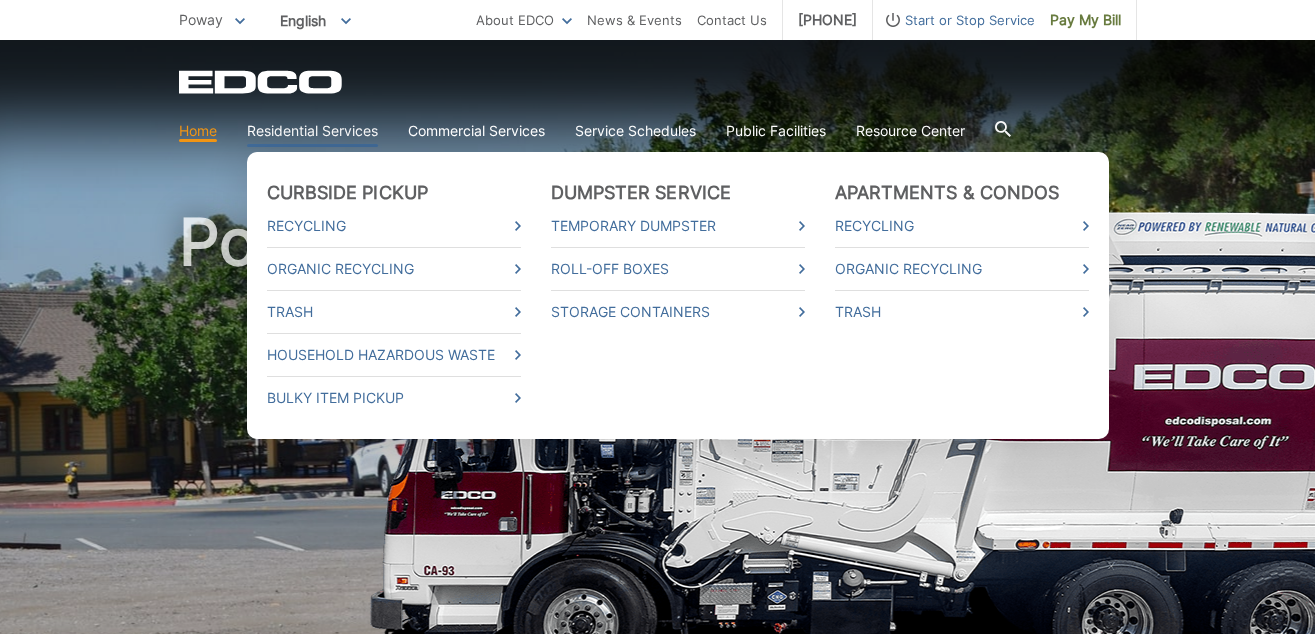 click on "Residential Services" at bounding box center [312, 131] 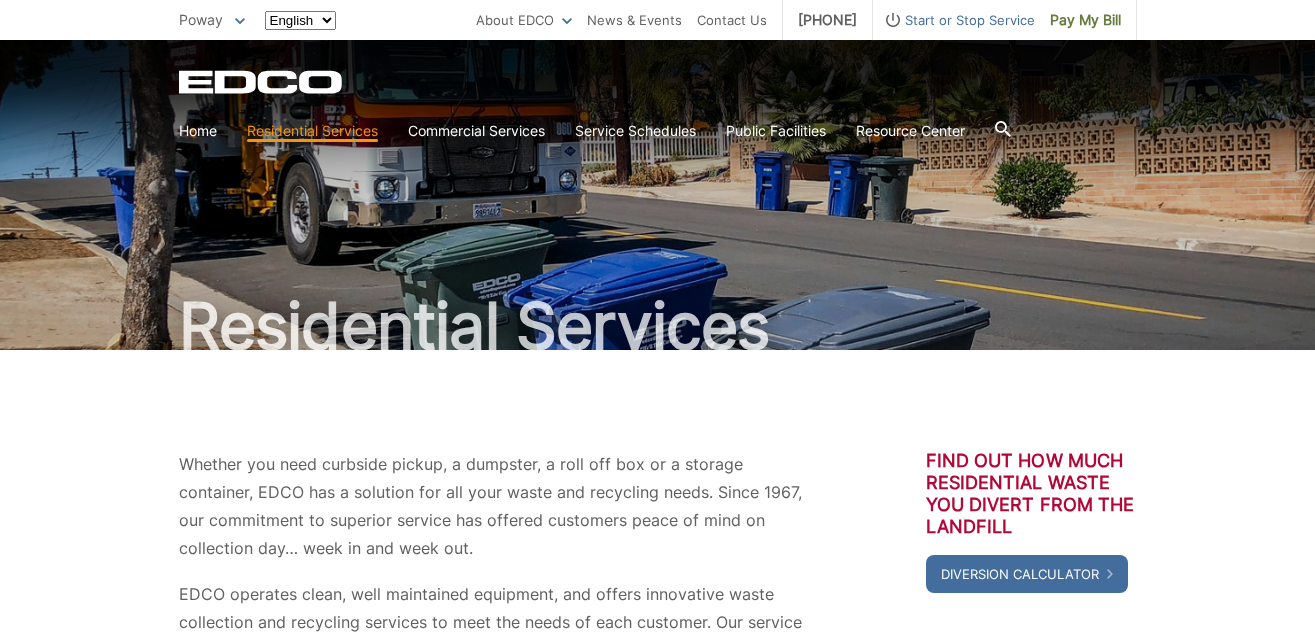 scroll, scrollTop: 0, scrollLeft: 0, axis: both 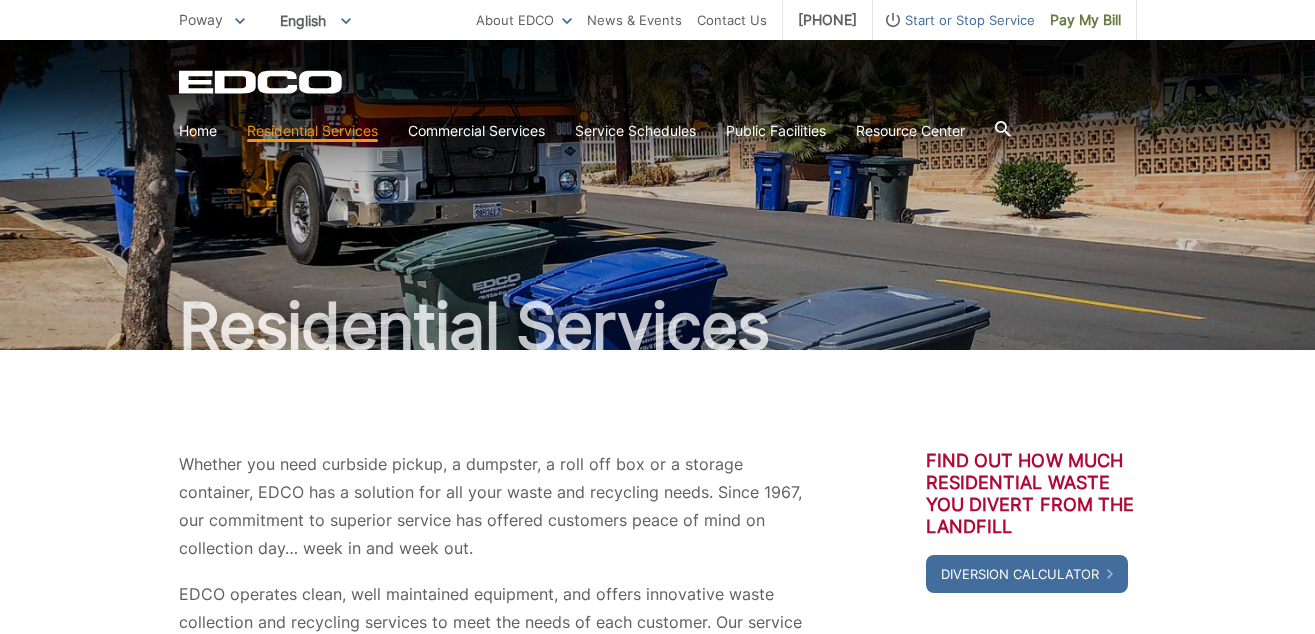 click on "Poway" at bounding box center [201, 19] 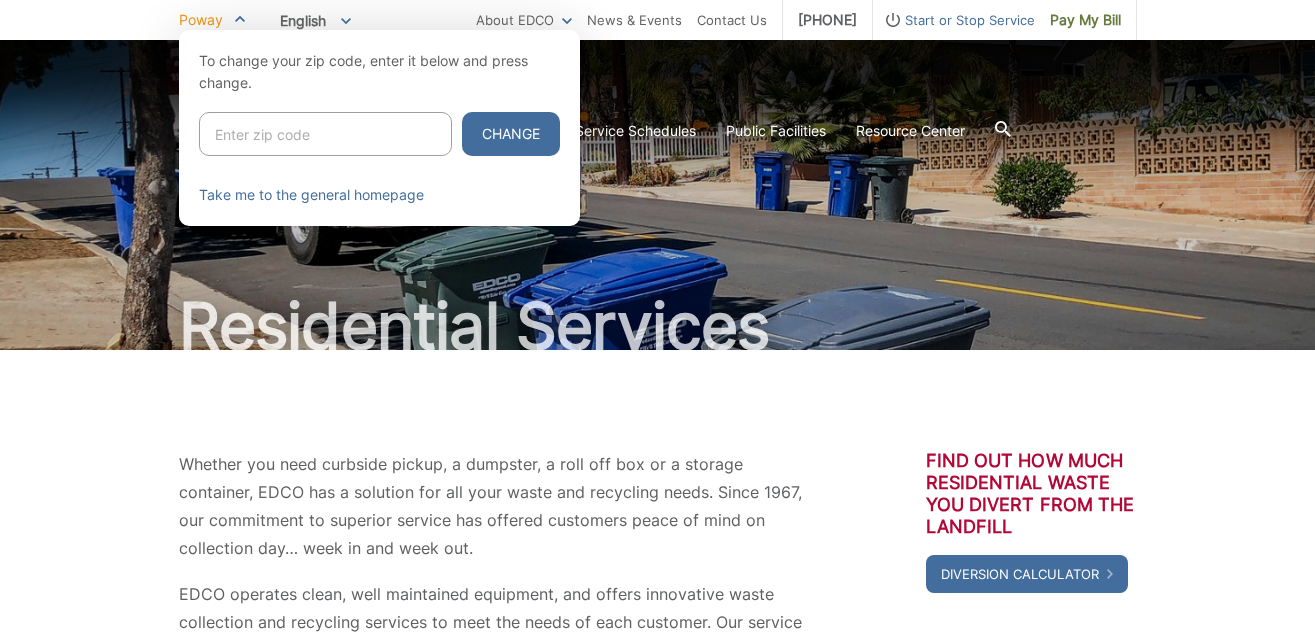 click on "Start or Stop Service" at bounding box center [954, 20] 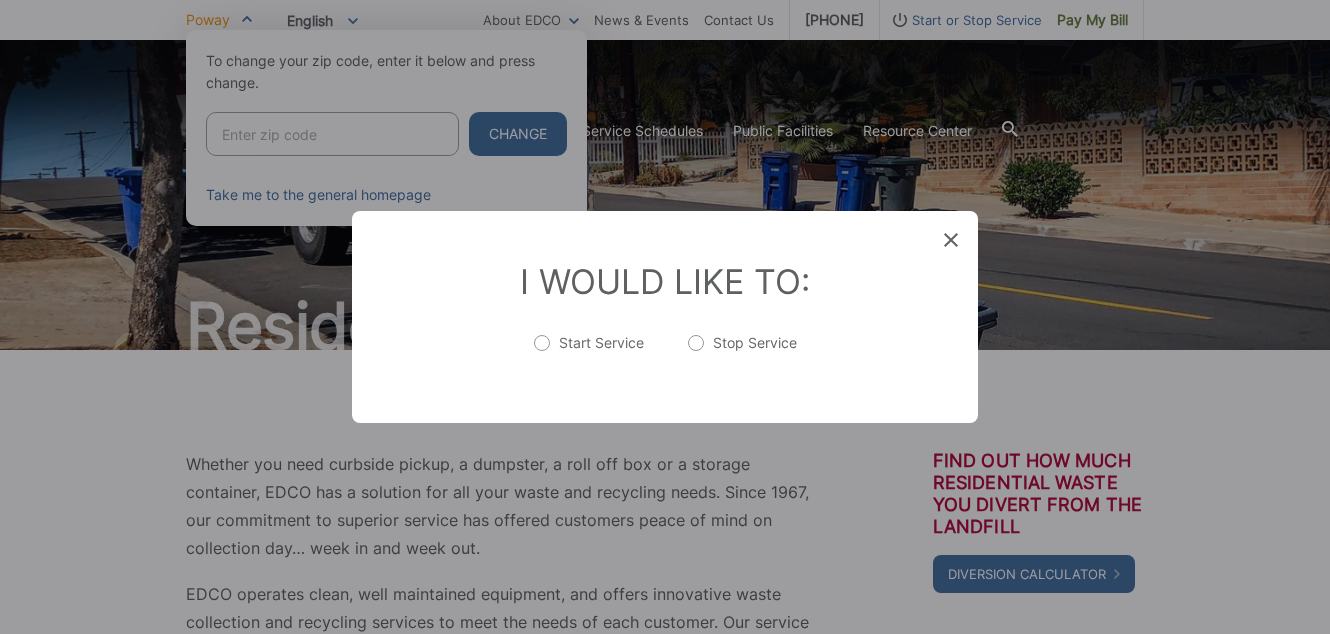 click 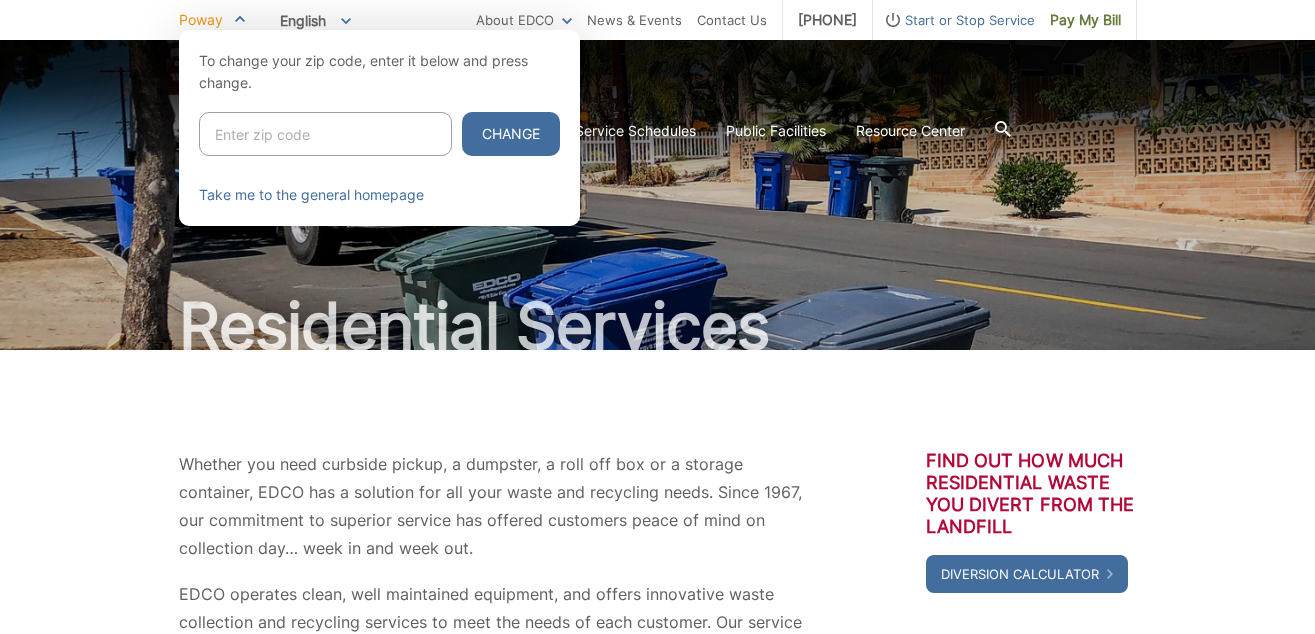 click at bounding box center [657, 347] 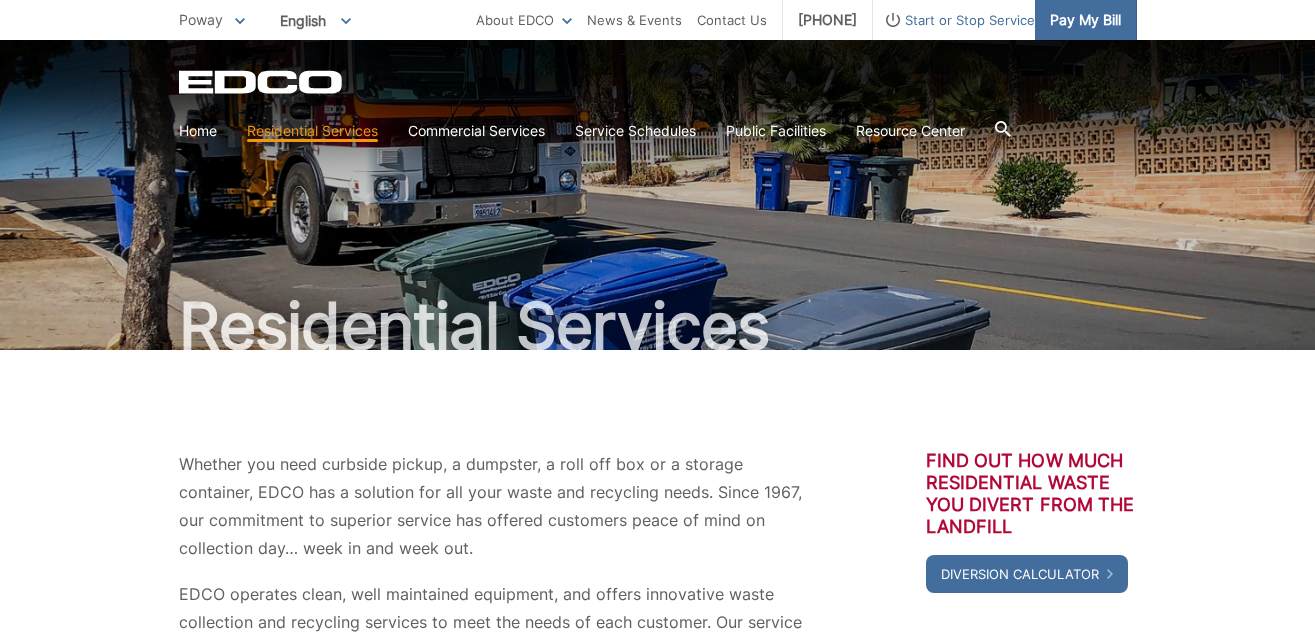 click on "Pay My Bill" at bounding box center (1085, 20) 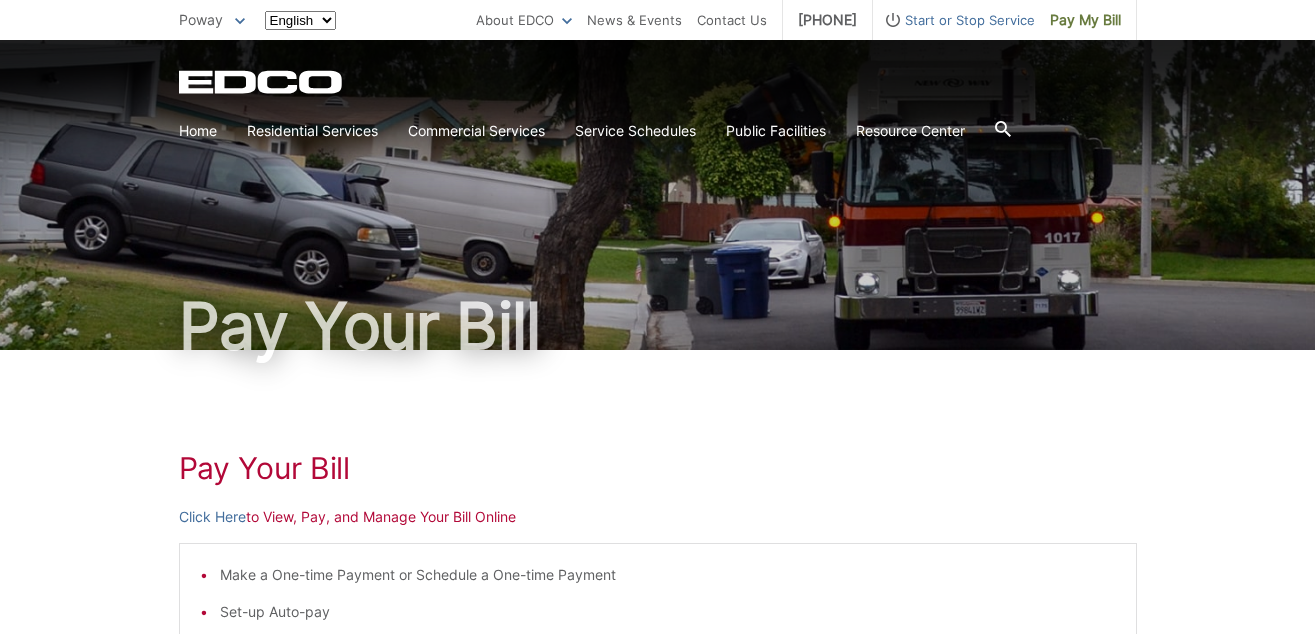 scroll, scrollTop: 0, scrollLeft: 0, axis: both 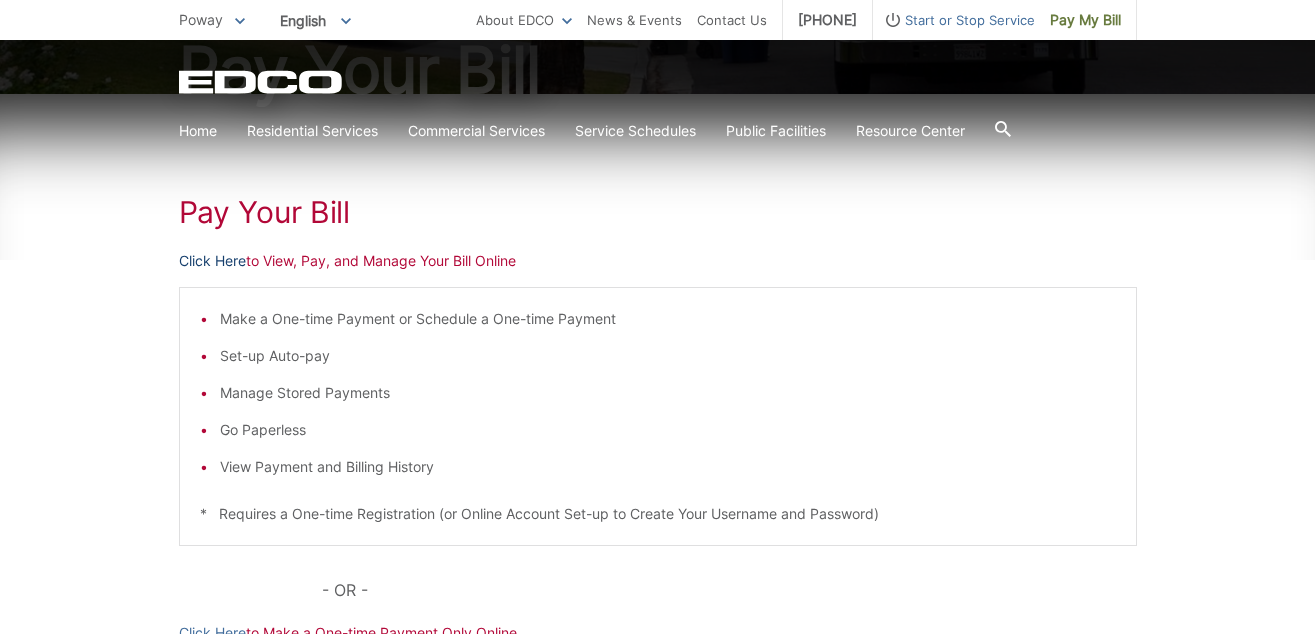 click on "Click Here" at bounding box center (212, 261) 